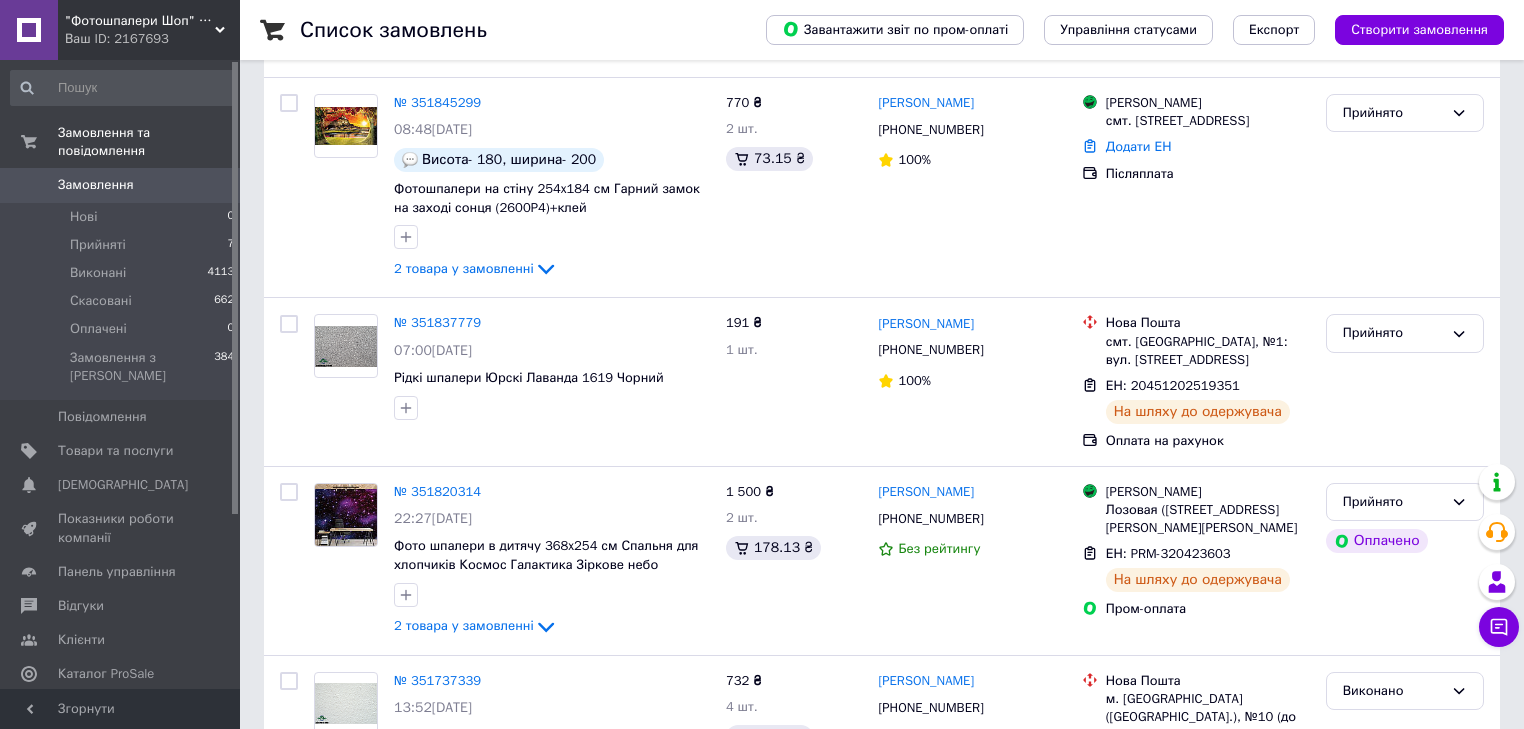 scroll, scrollTop: 320, scrollLeft: 0, axis: vertical 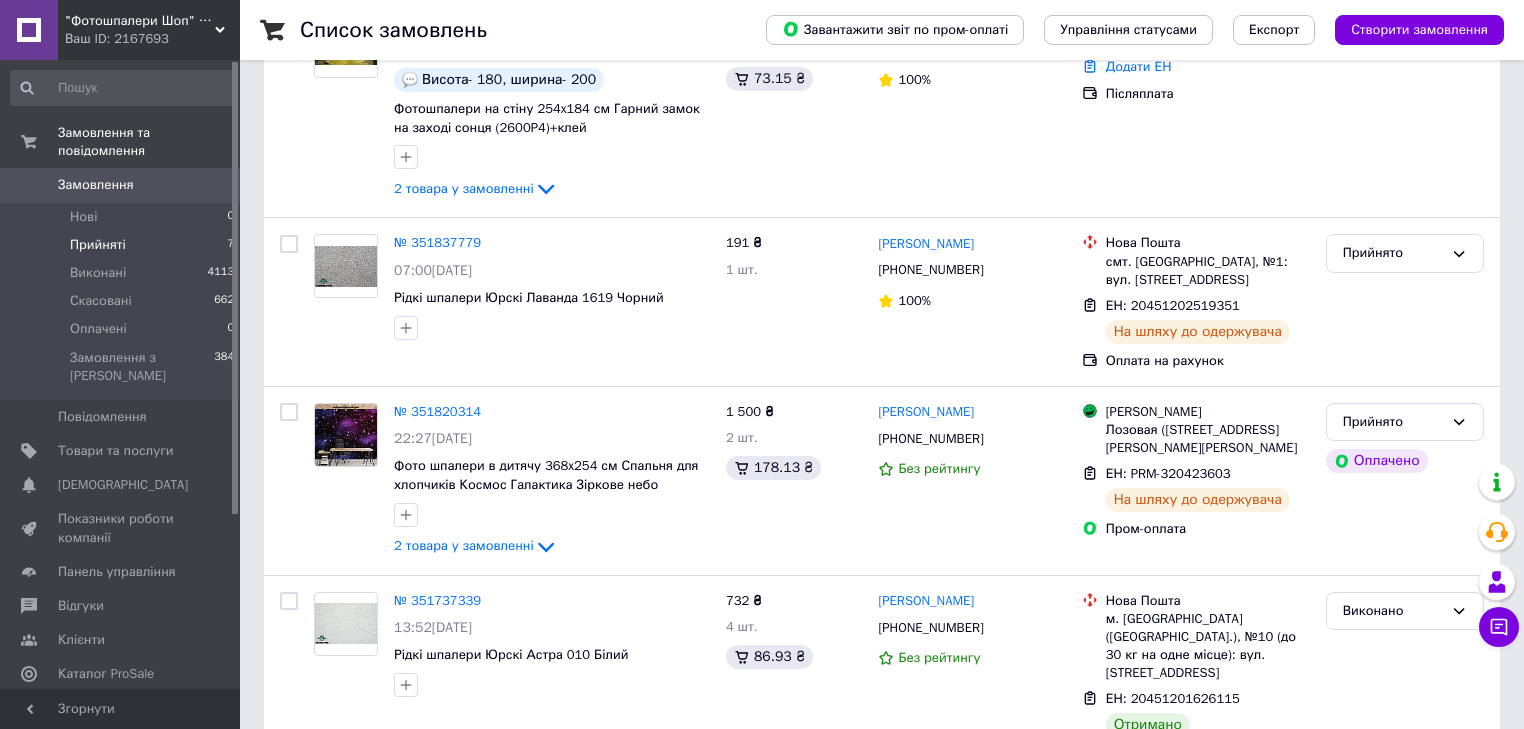 click on "Прийняті 7" at bounding box center [123, 245] 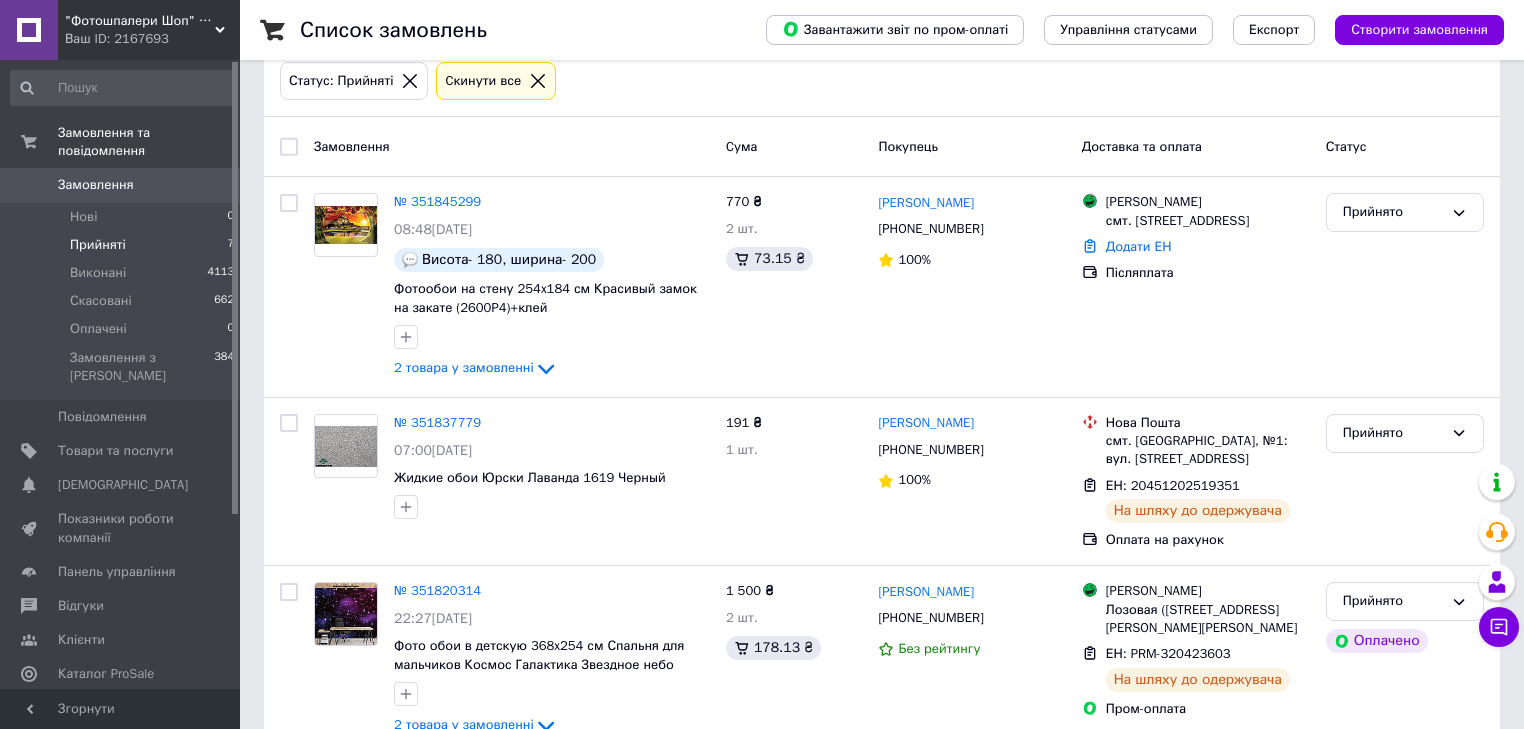 scroll, scrollTop: 400, scrollLeft: 0, axis: vertical 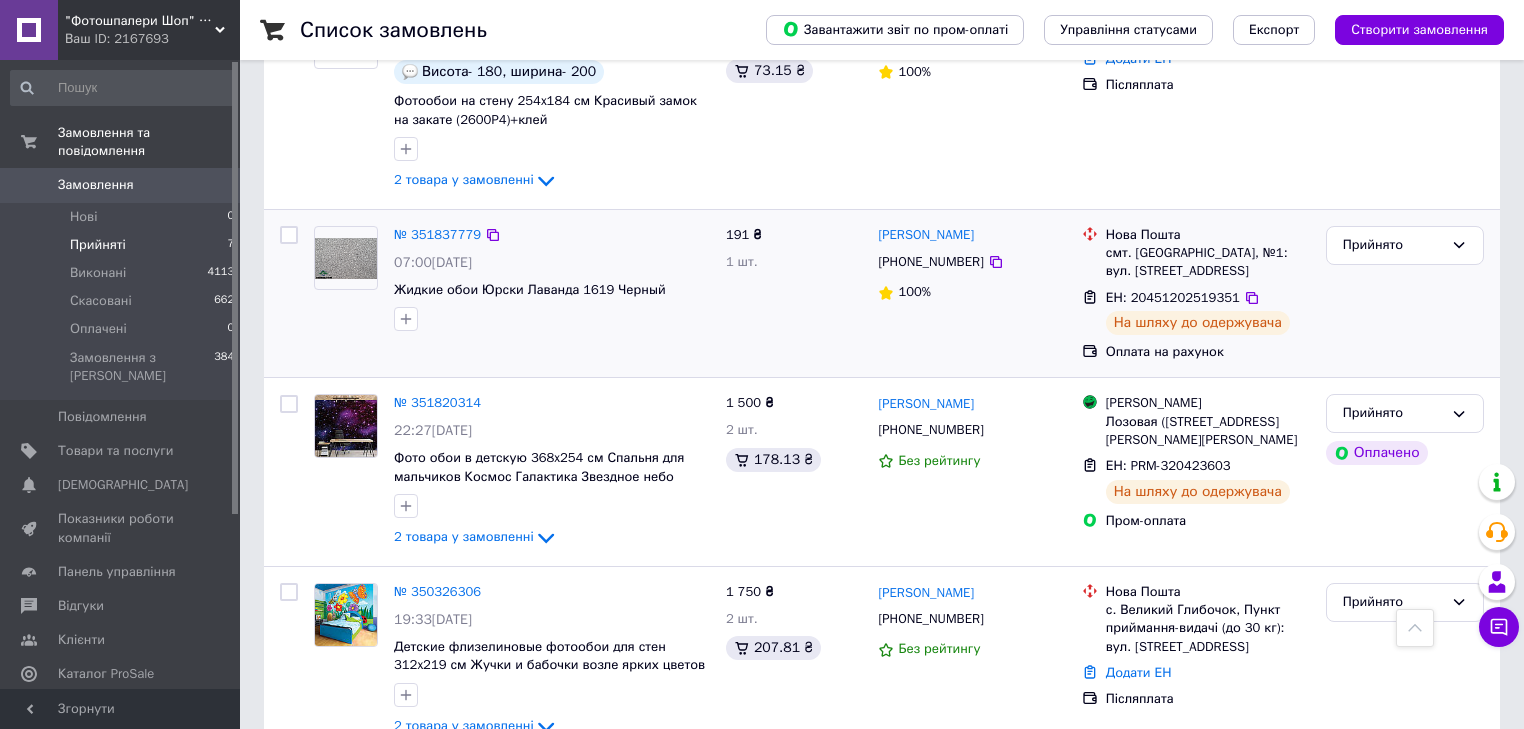 click on "Прийнято" at bounding box center [1405, 293] 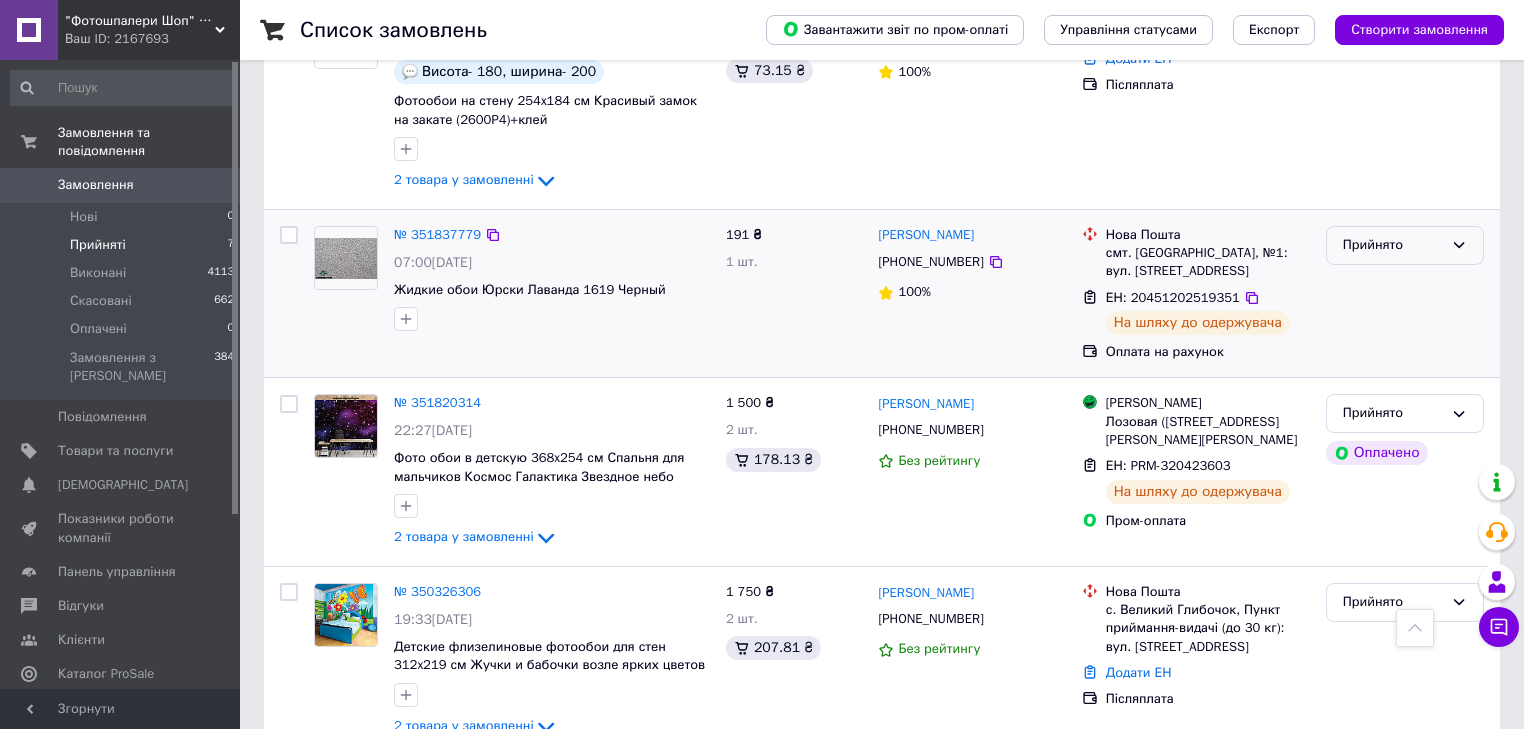 click on "Прийнято" at bounding box center [1405, 245] 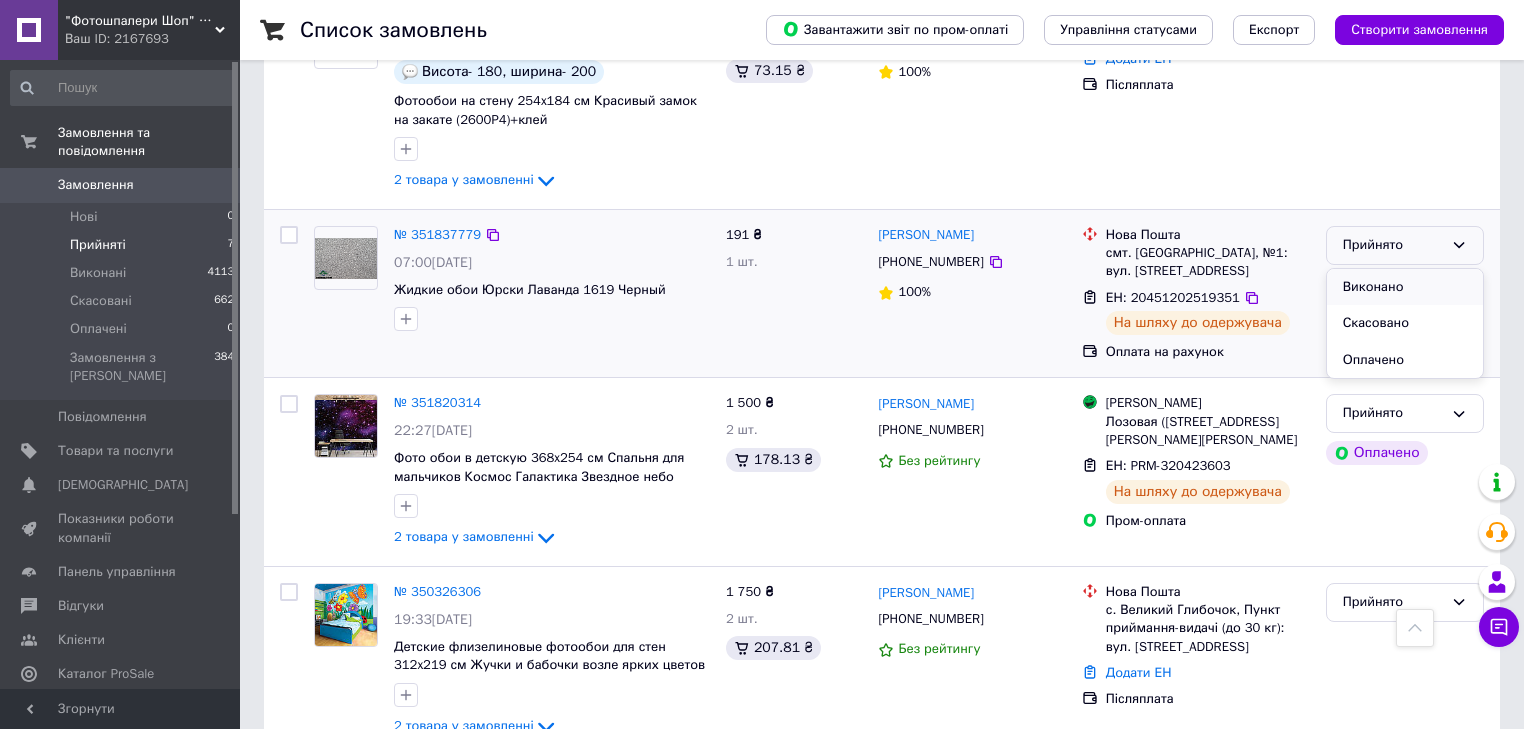click on "Виконано" at bounding box center (1405, 287) 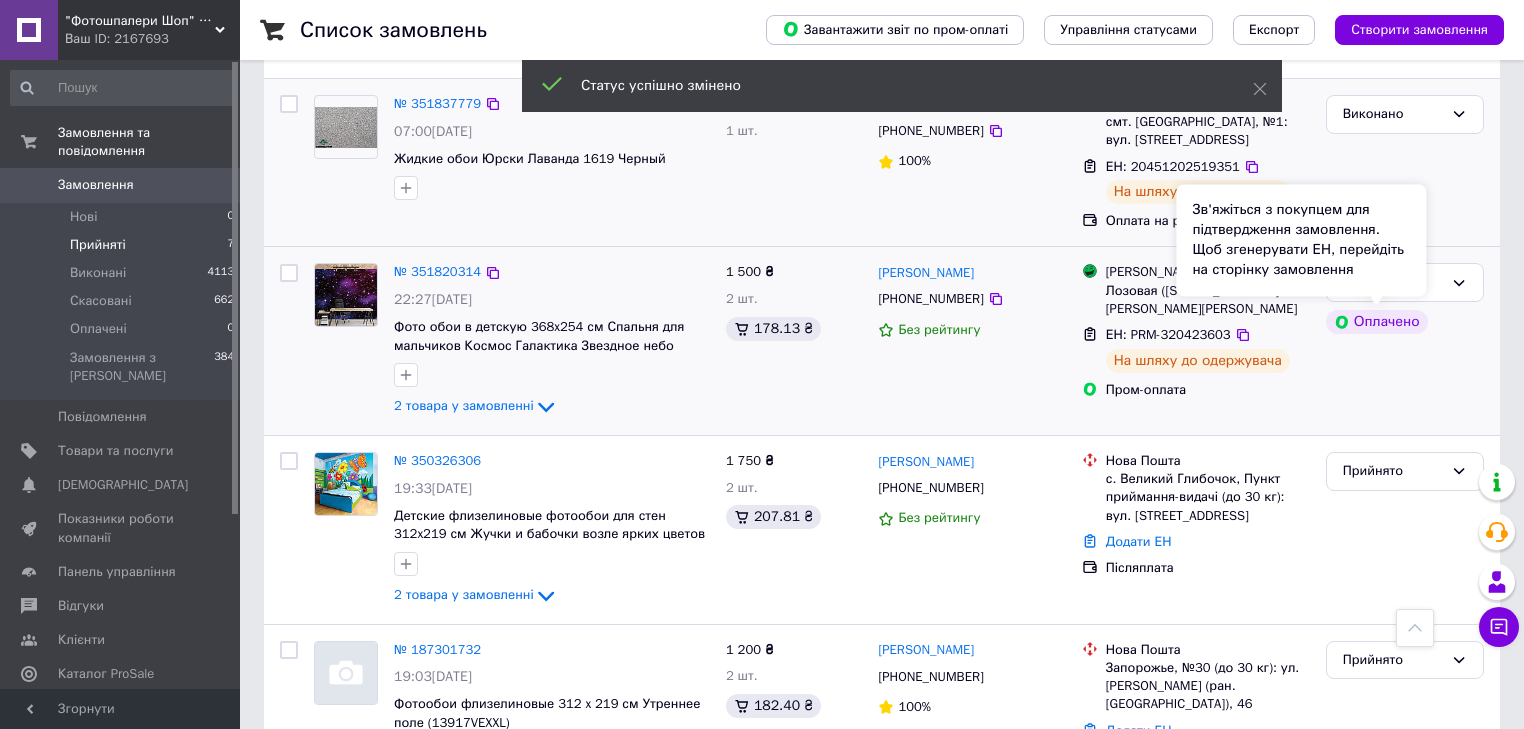 scroll, scrollTop: 560, scrollLeft: 0, axis: vertical 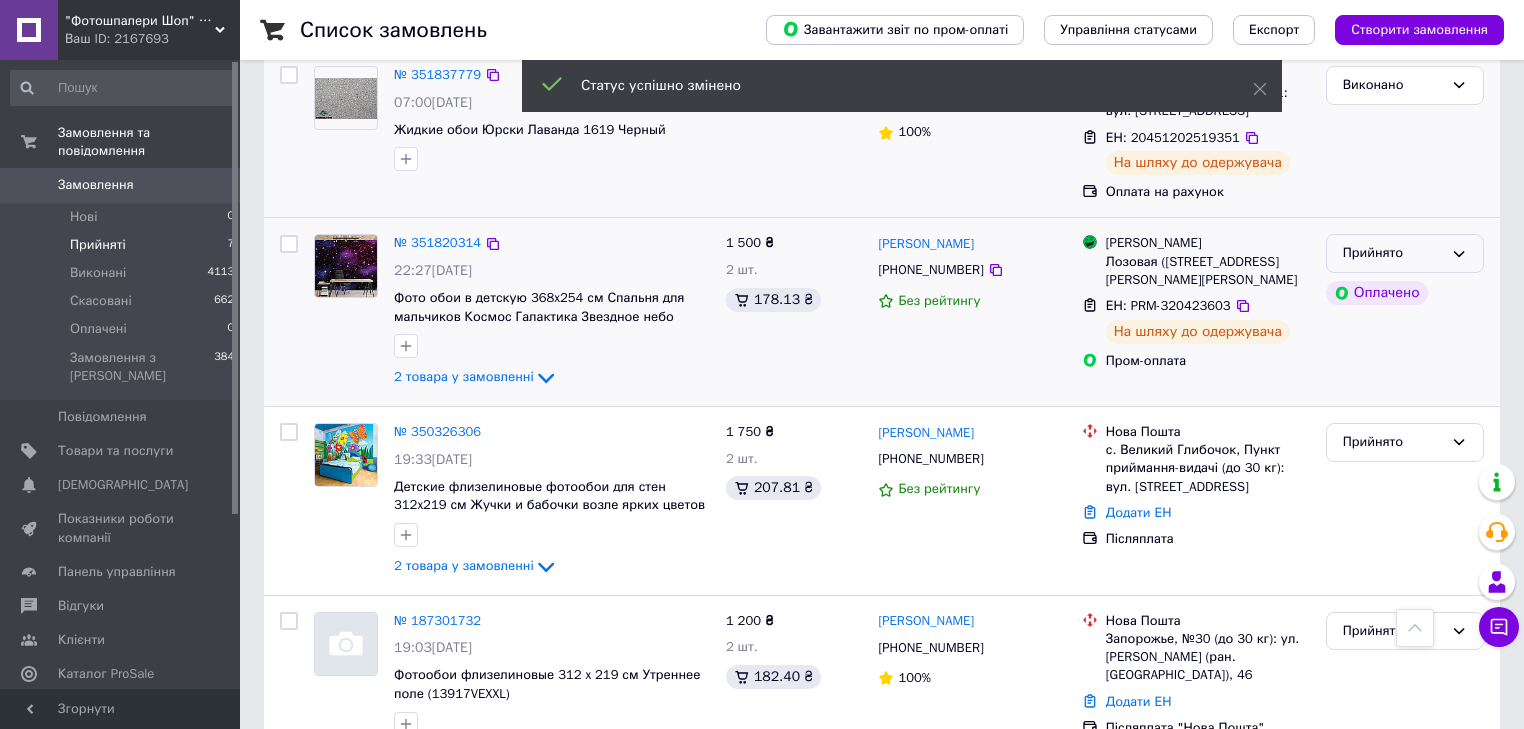 click on "Прийнято" at bounding box center [1405, 253] 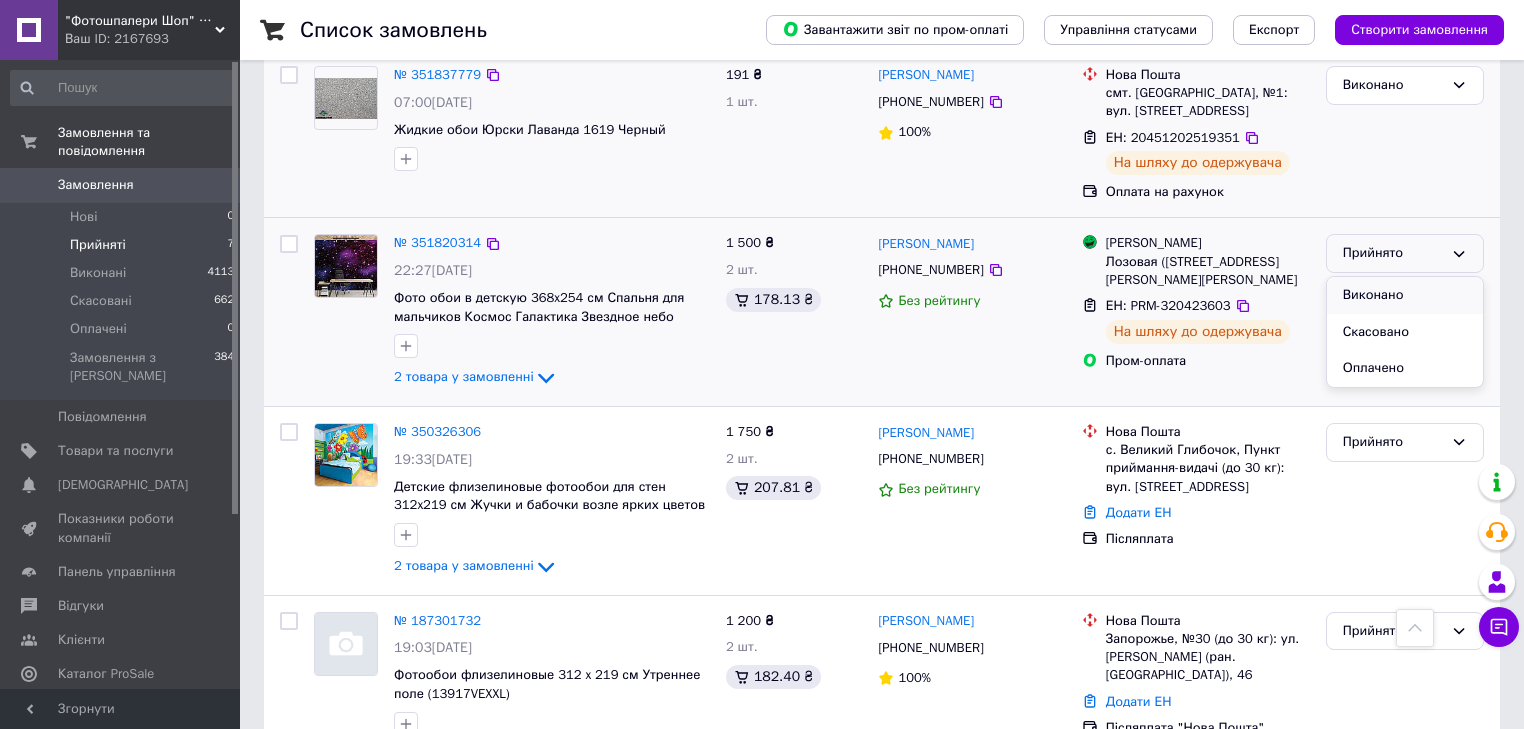 click on "Виконано" at bounding box center [1405, 295] 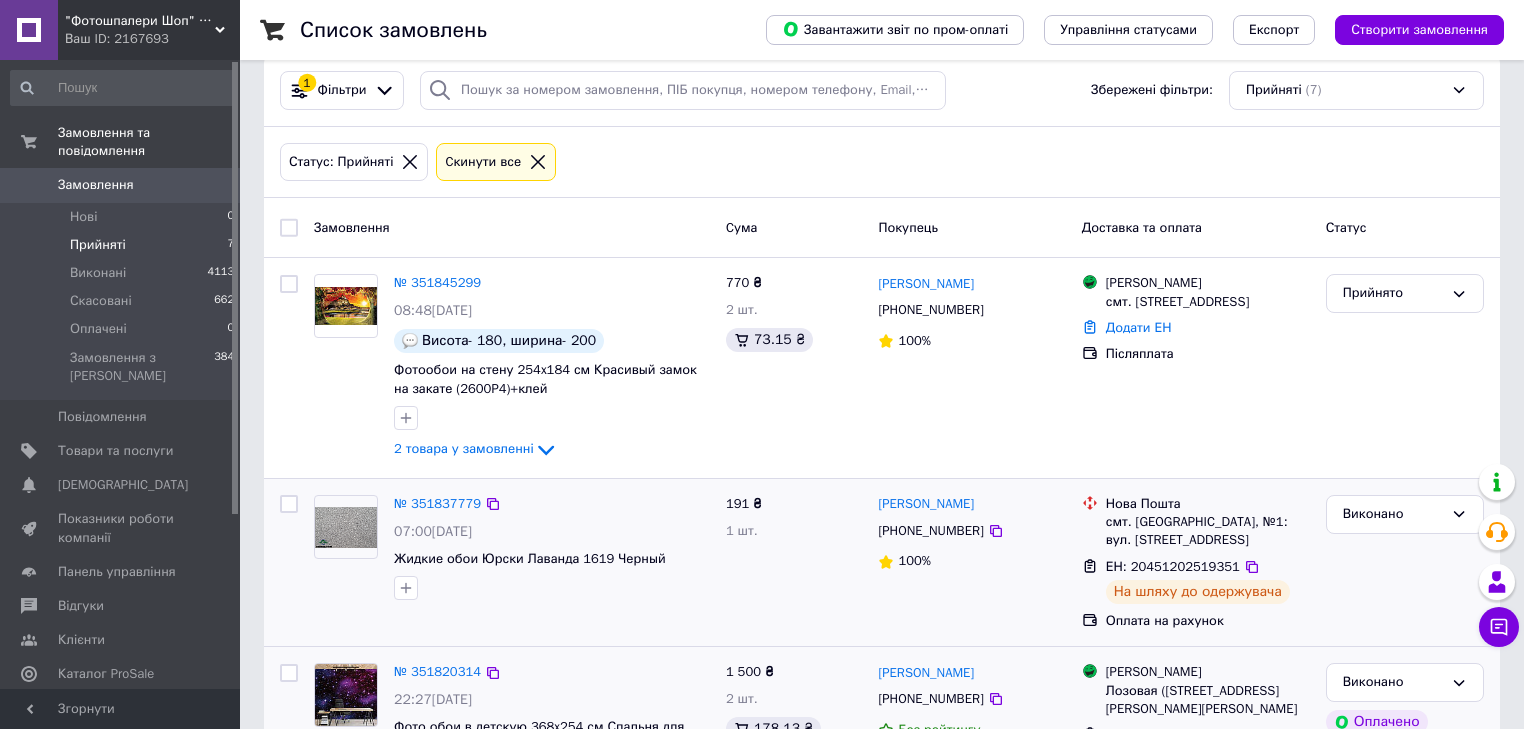 scroll, scrollTop: 0, scrollLeft: 0, axis: both 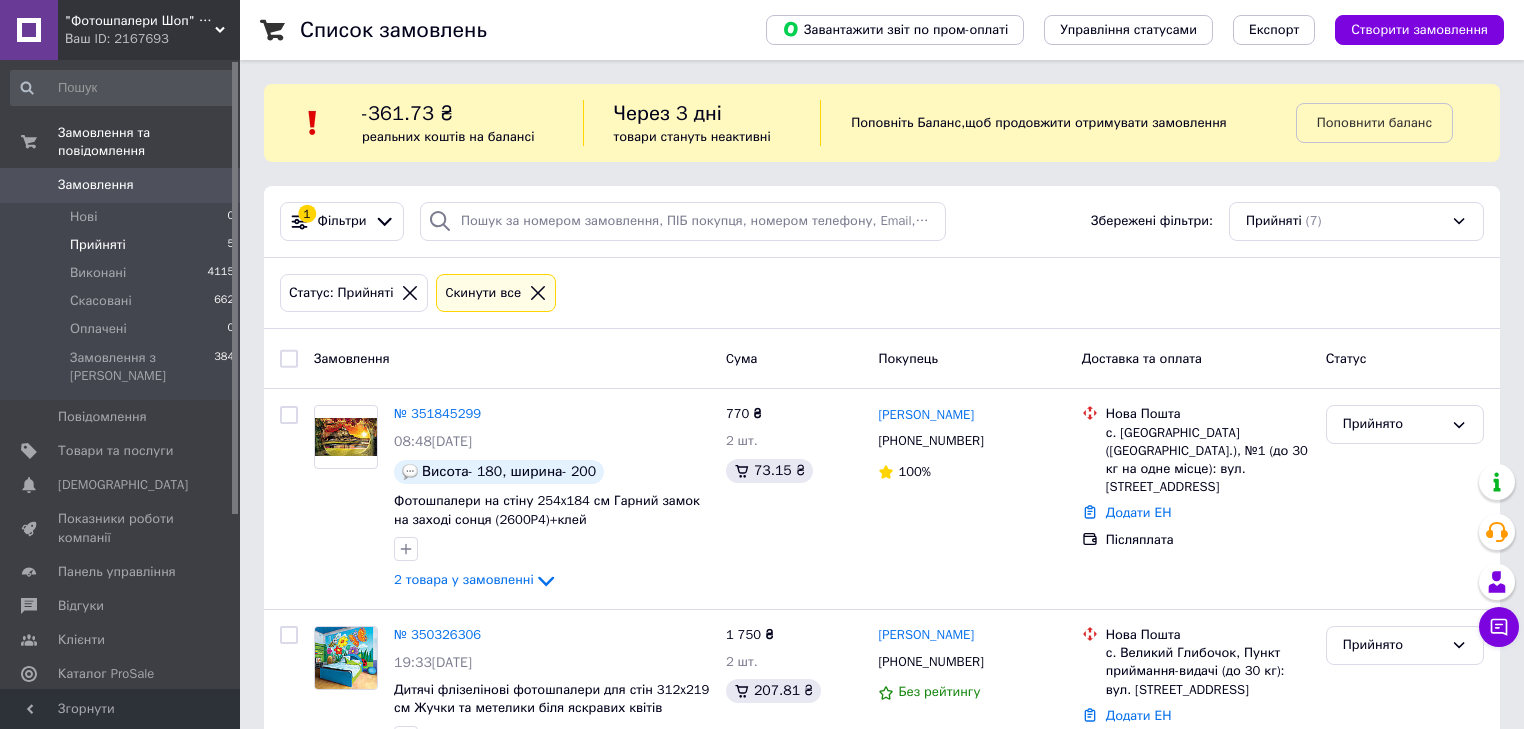 click 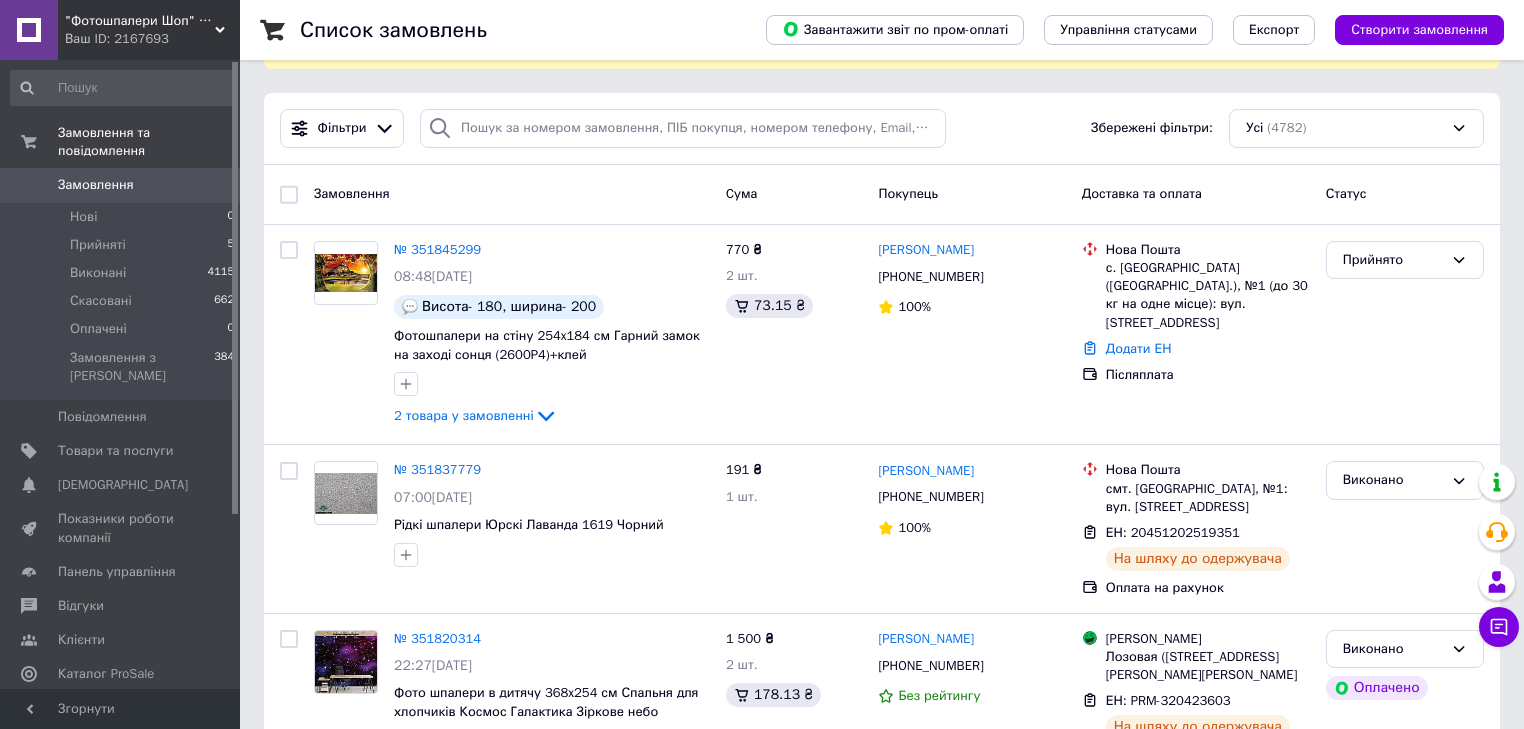 scroll, scrollTop: 80, scrollLeft: 0, axis: vertical 